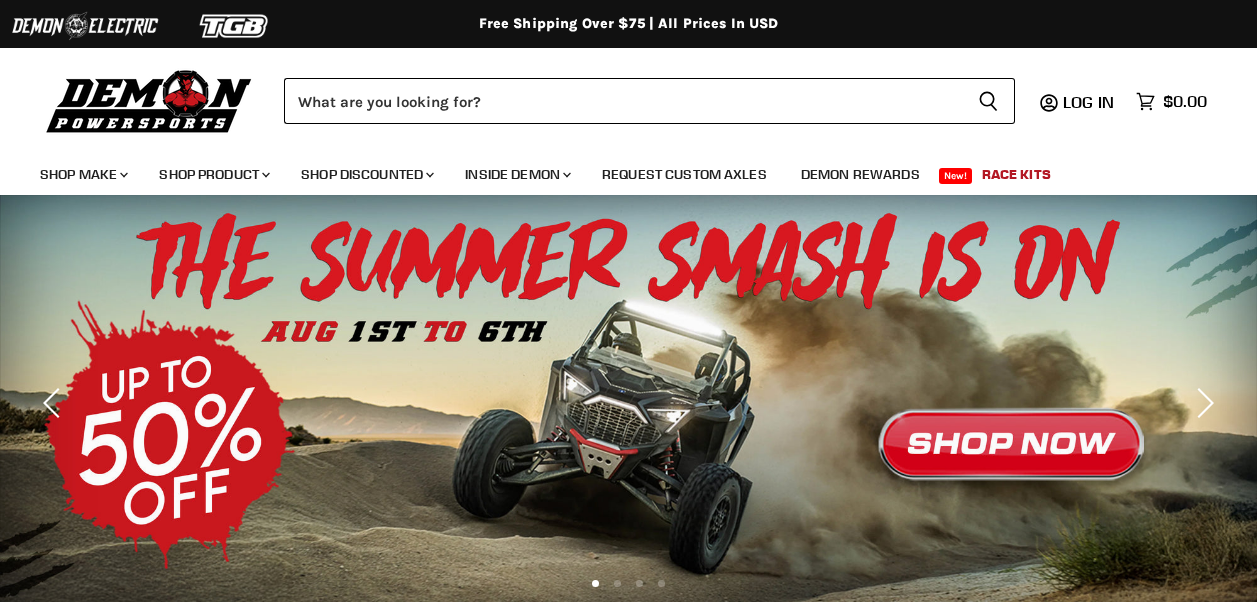 scroll, scrollTop: 0, scrollLeft: 0, axis: both 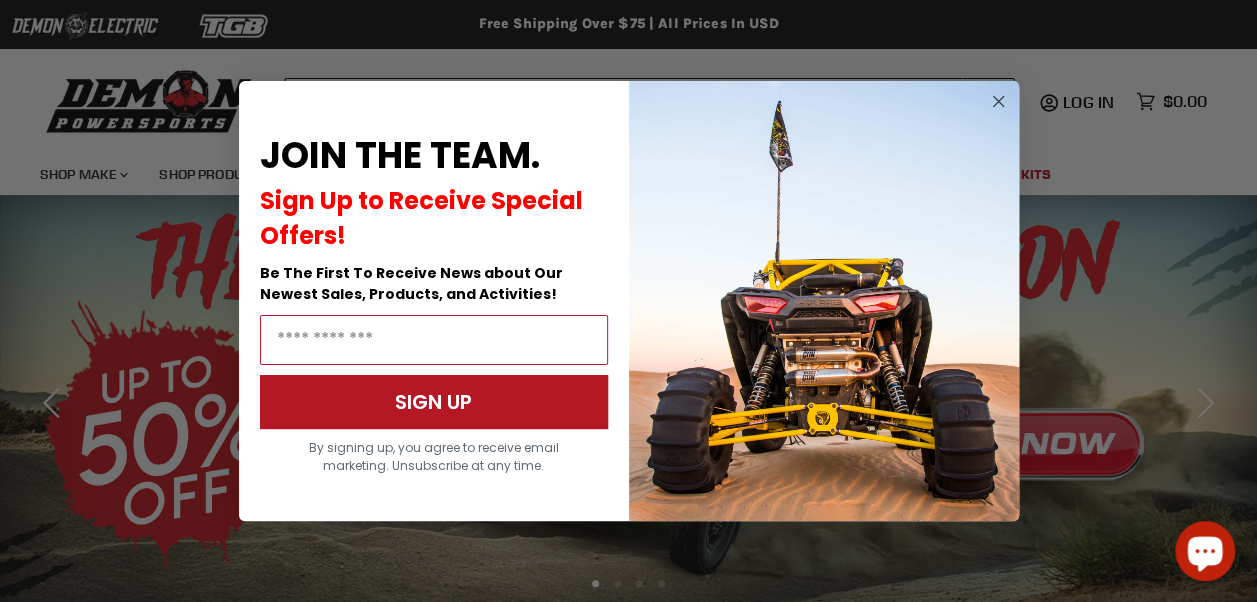 click 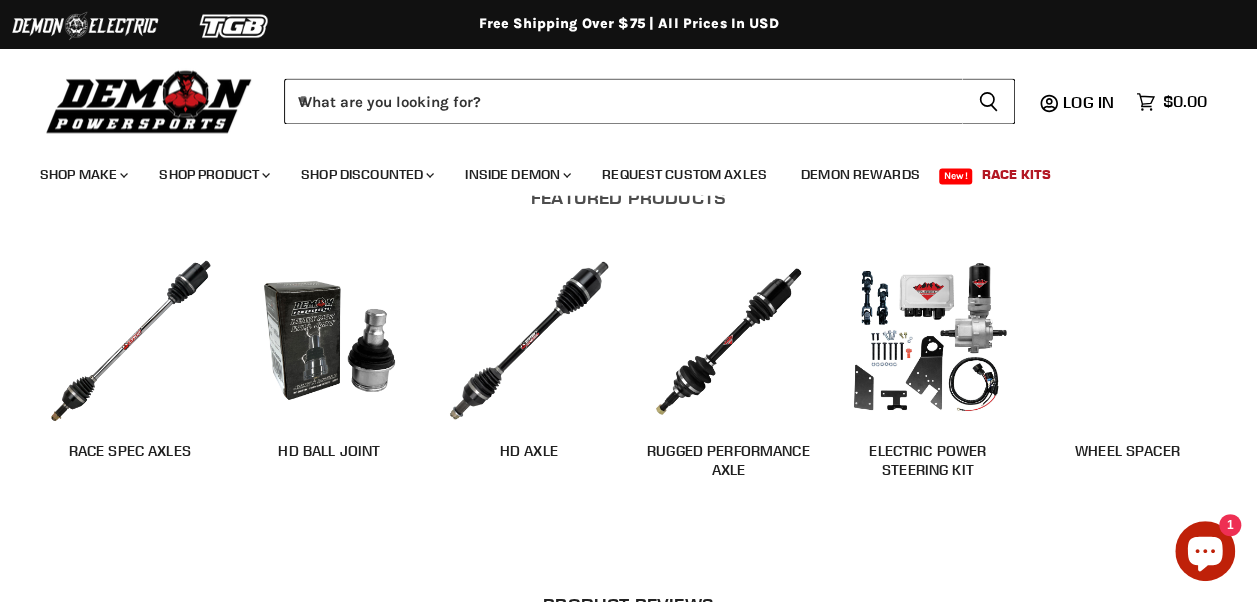 scroll, scrollTop: 1644, scrollLeft: 0, axis: vertical 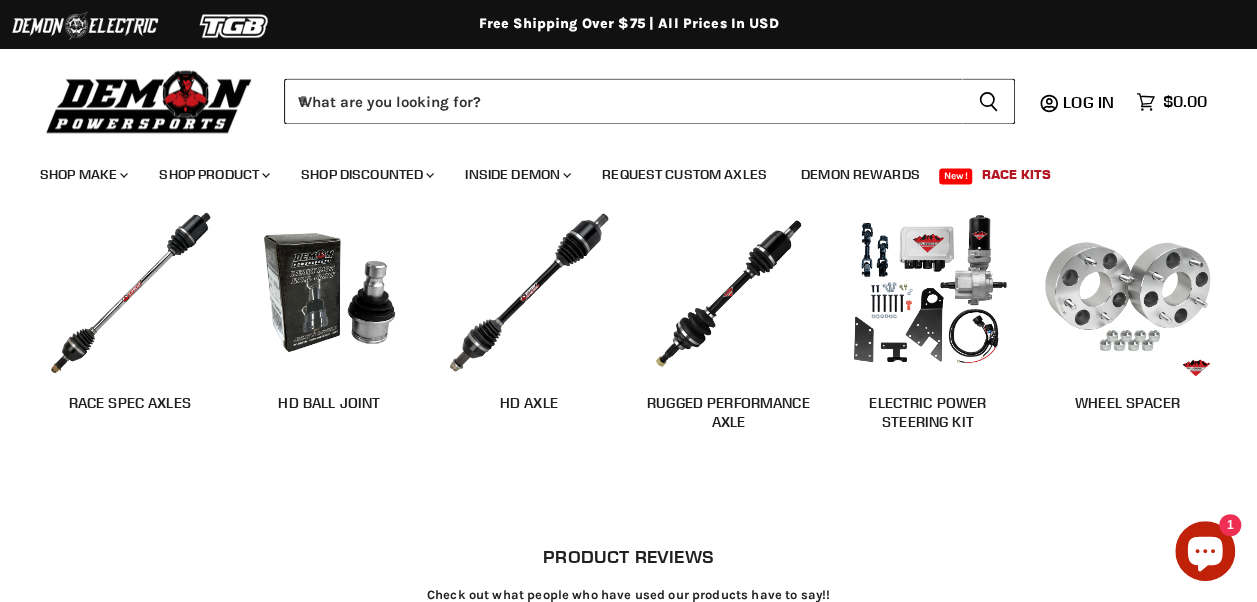 click at bounding box center [529, 292] 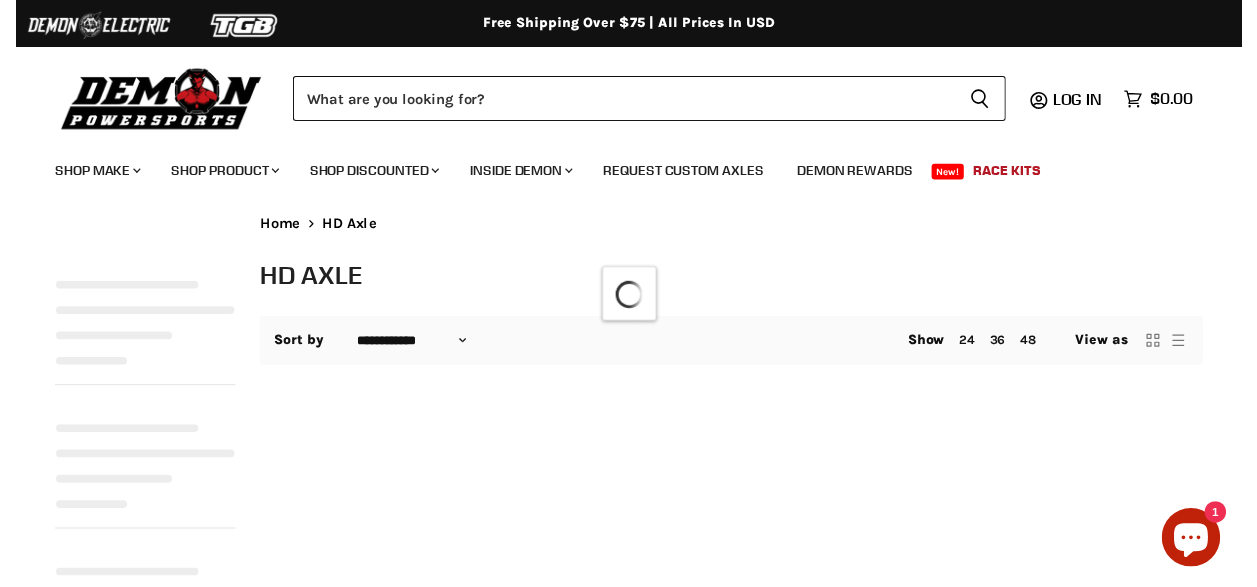 scroll, scrollTop: 0, scrollLeft: 0, axis: both 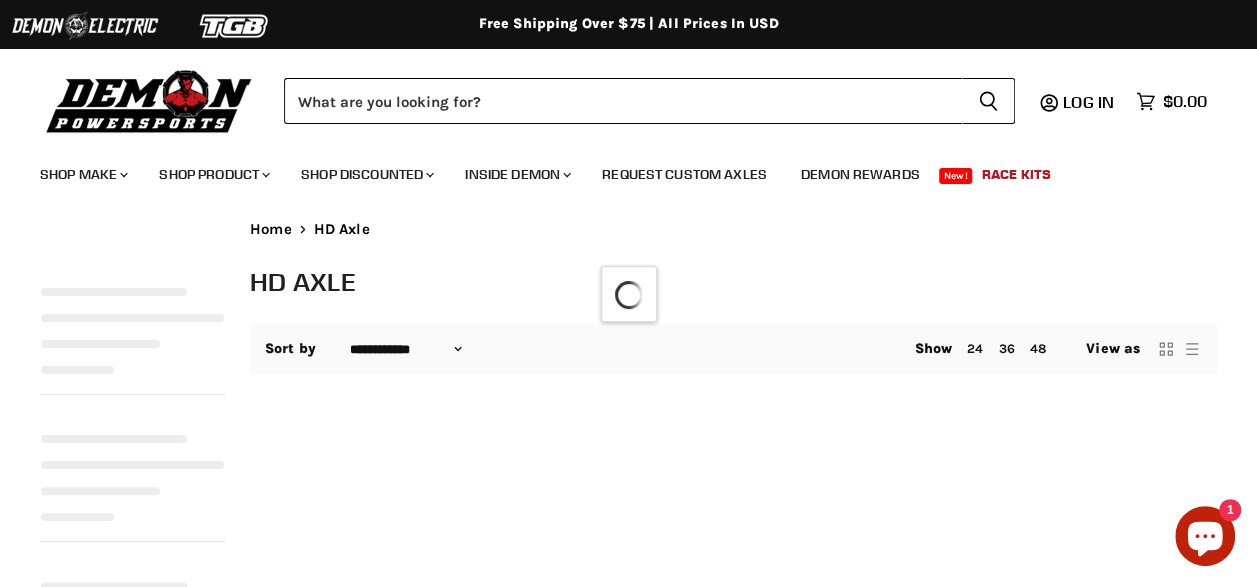 select on "**********" 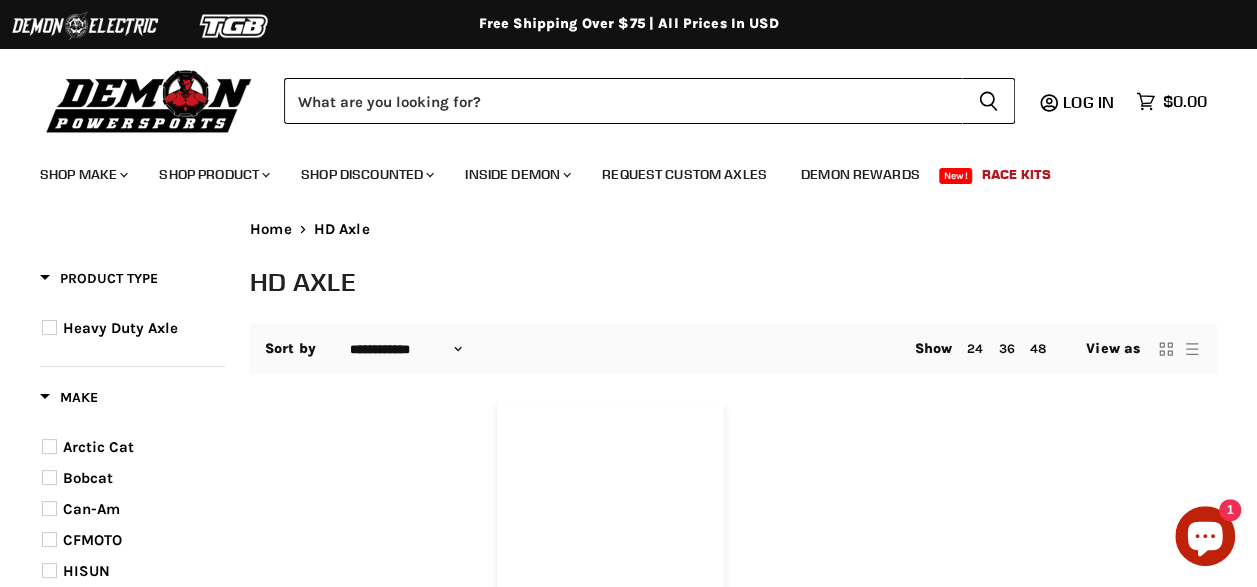scroll, scrollTop: 0, scrollLeft: 0, axis: both 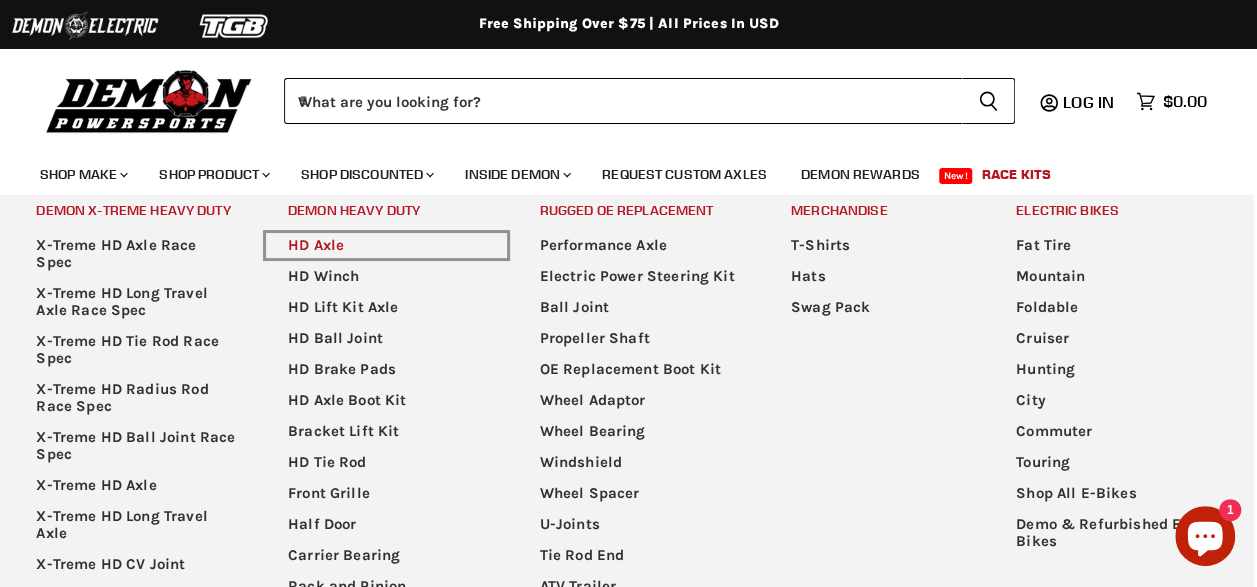 click on "HD Axle" 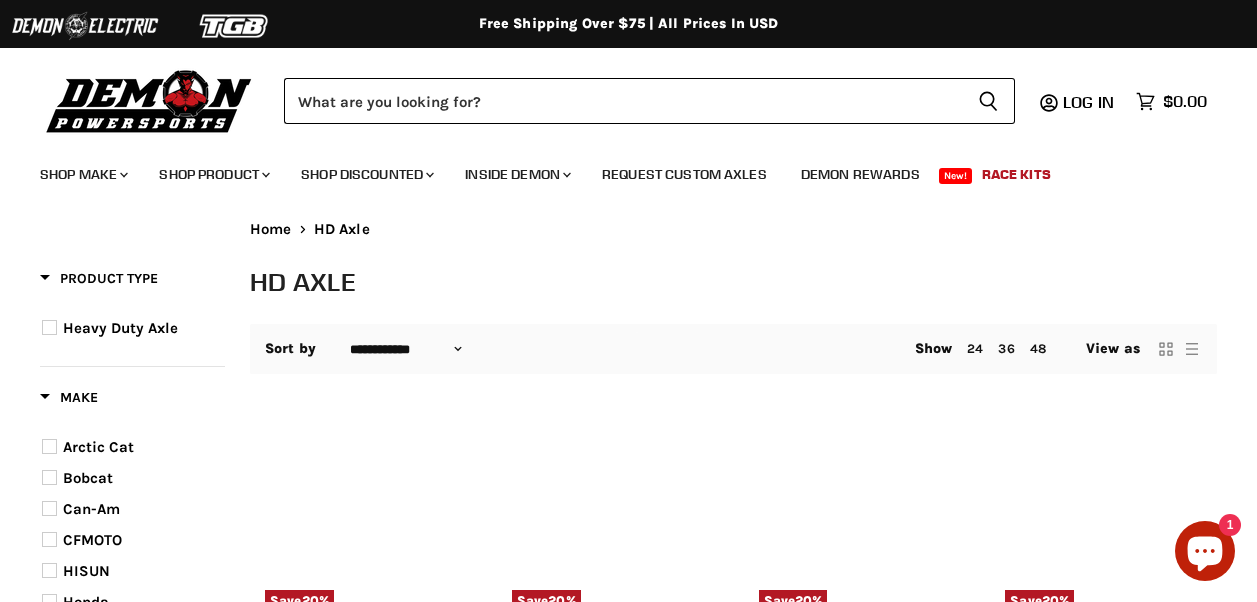 select on "**********" 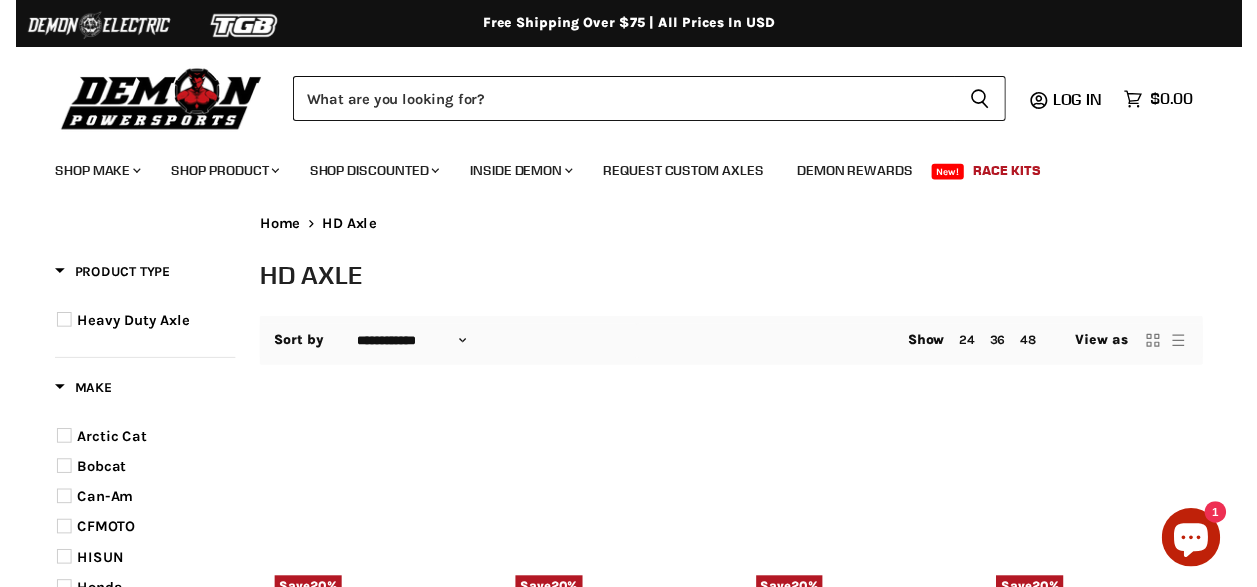 scroll, scrollTop: 0, scrollLeft: 0, axis: both 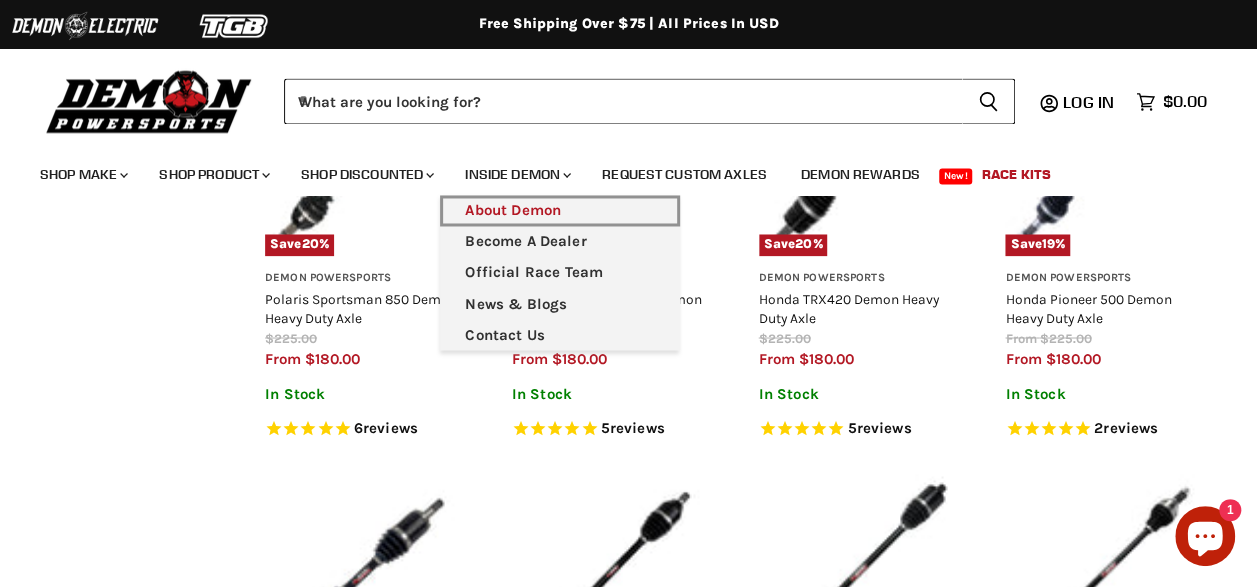 click on "About Demon" at bounding box center (560, 210) 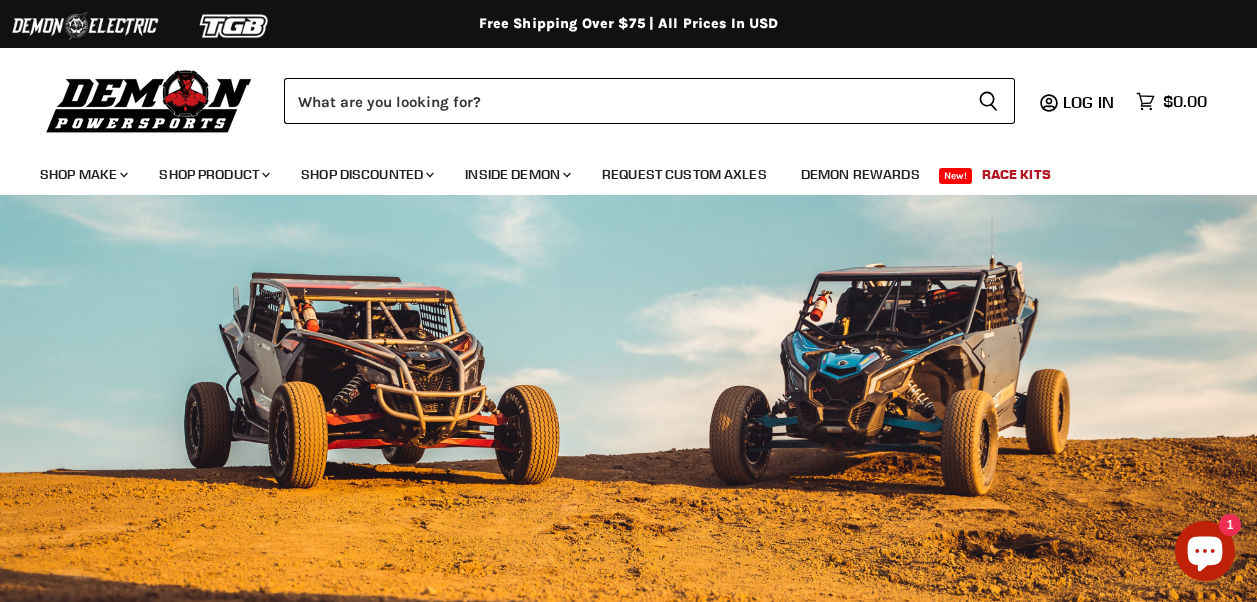 scroll, scrollTop: 0, scrollLeft: 0, axis: both 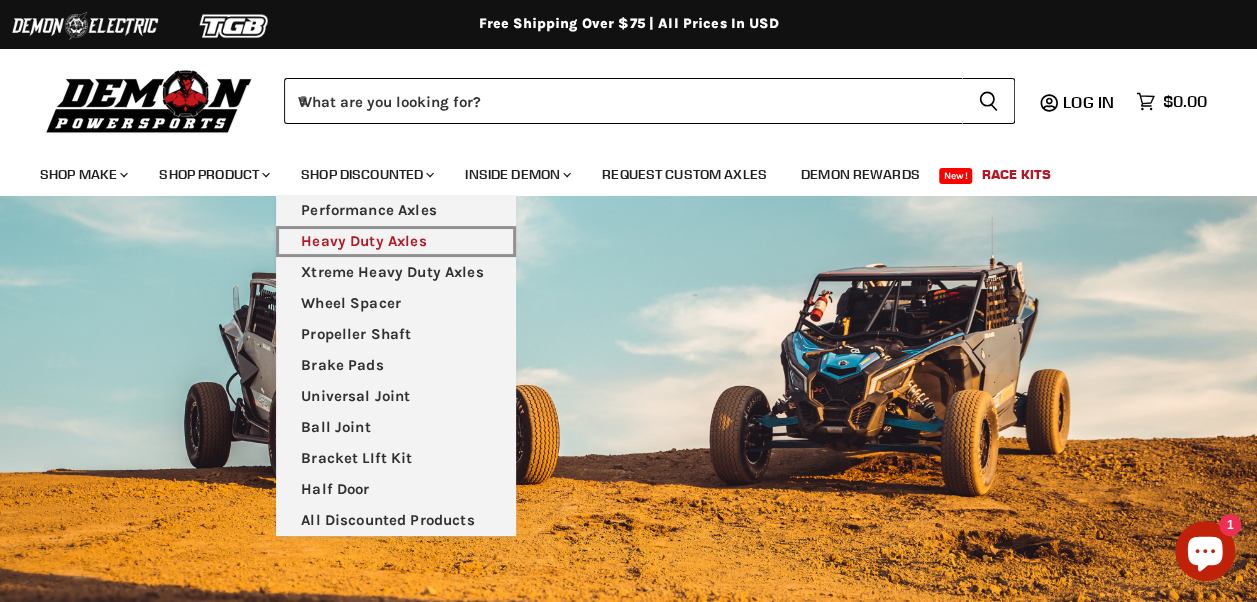 click on "Heavy Duty Axles" at bounding box center (396, 241) 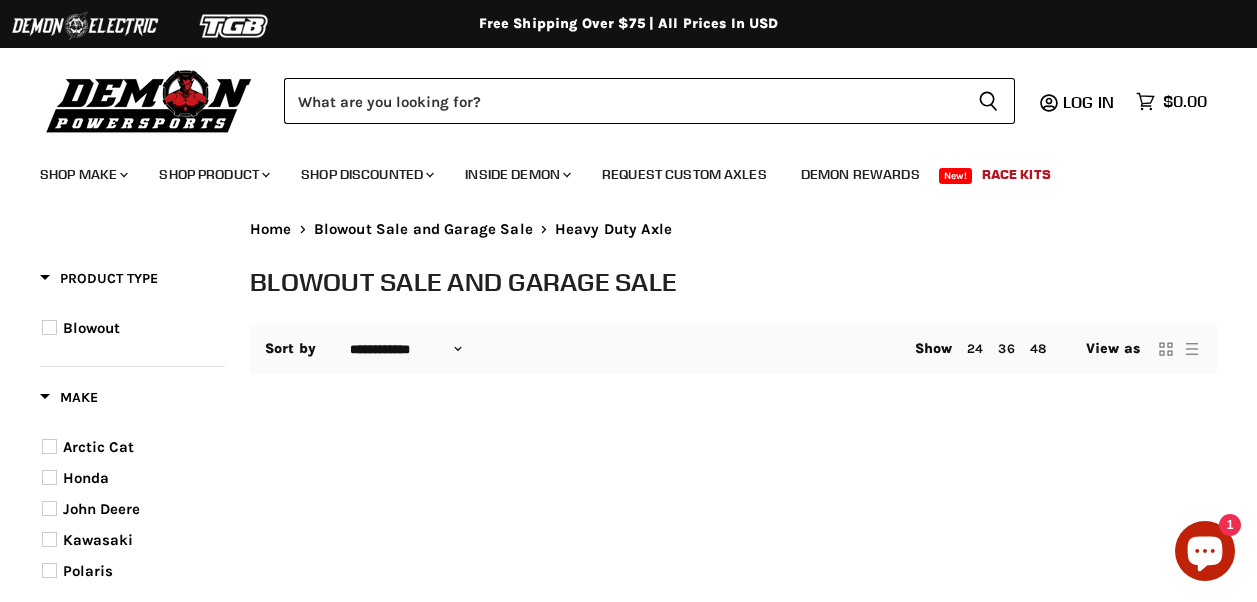 select on "**********" 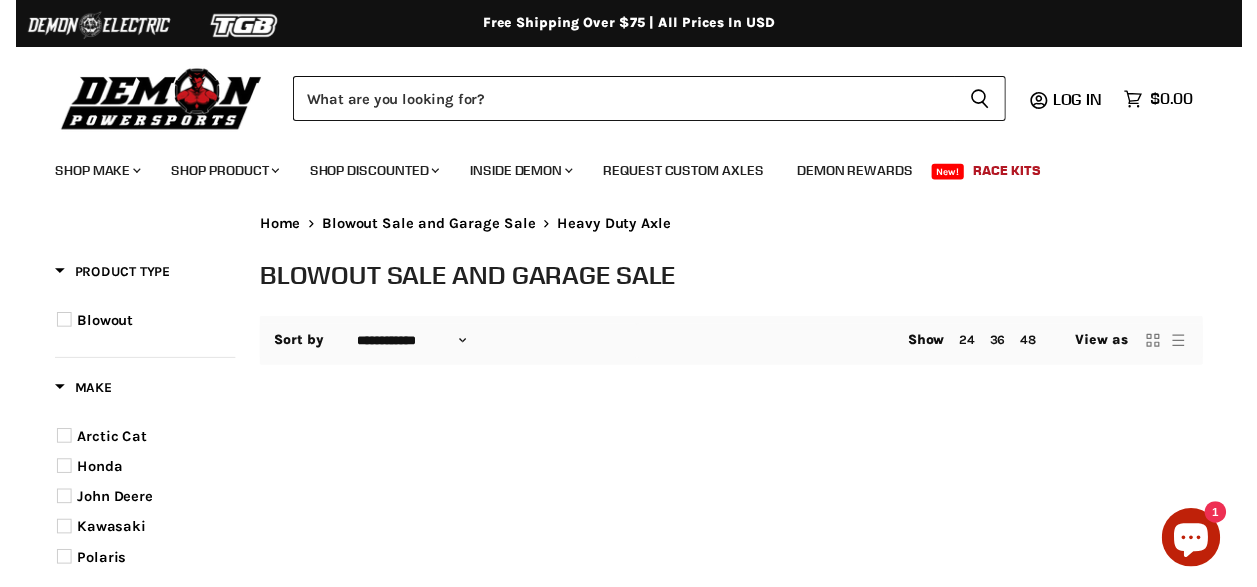 scroll, scrollTop: 0, scrollLeft: 0, axis: both 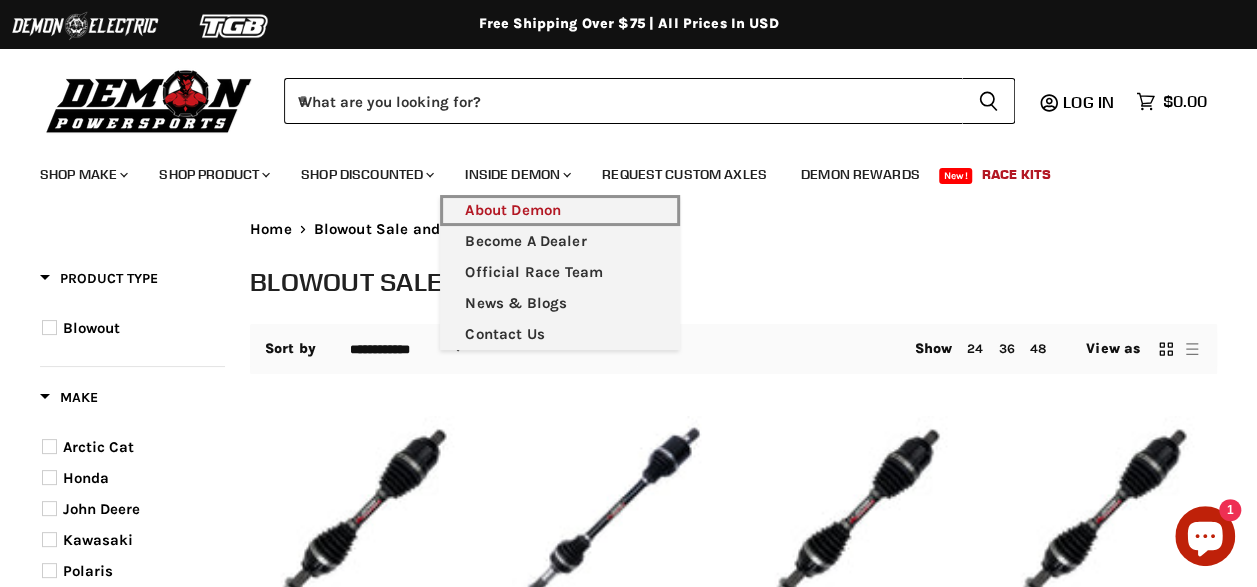 click on "About Demon" at bounding box center (560, 210) 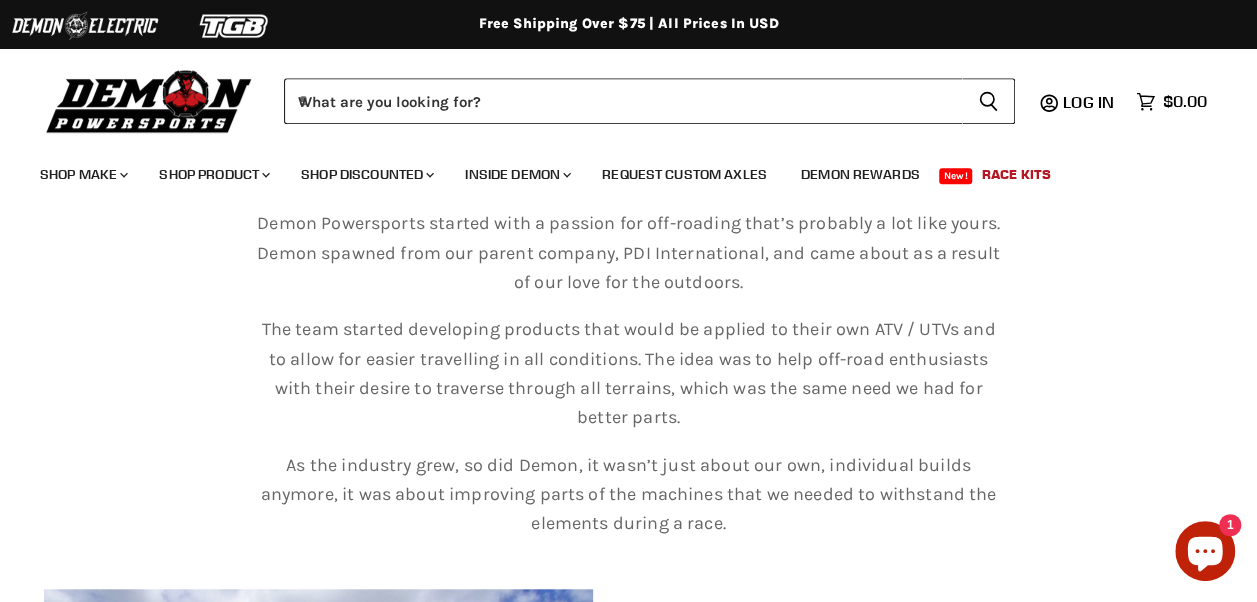 scroll, scrollTop: 600, scrollLeft: 0, axis: vertical 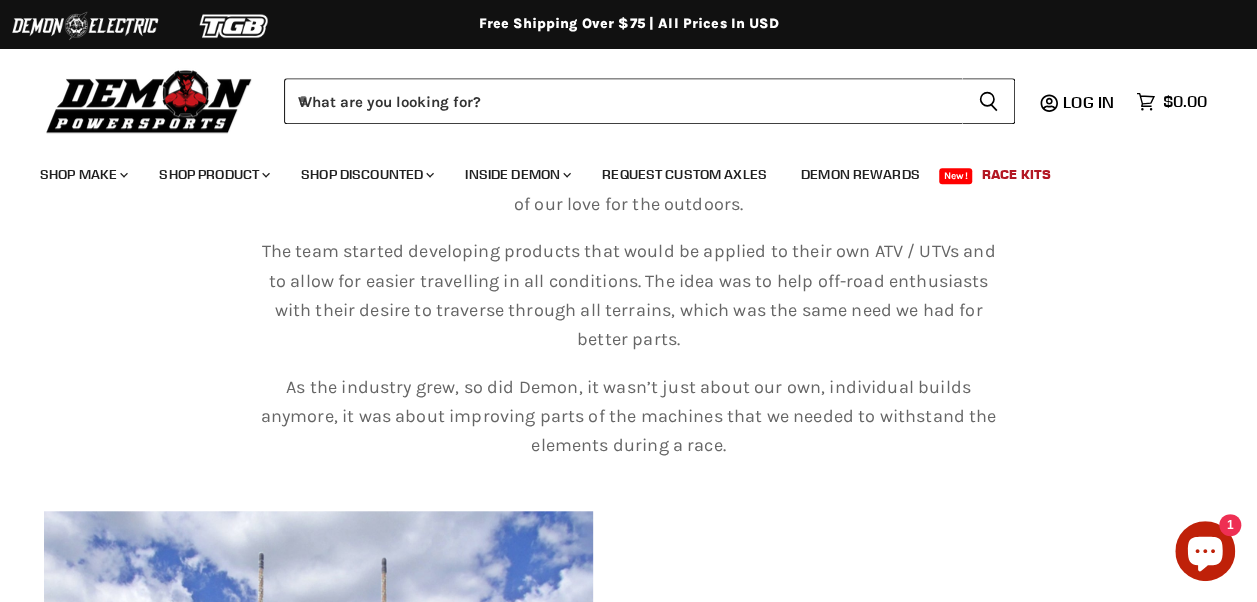 click at bounding box center [149, 100] 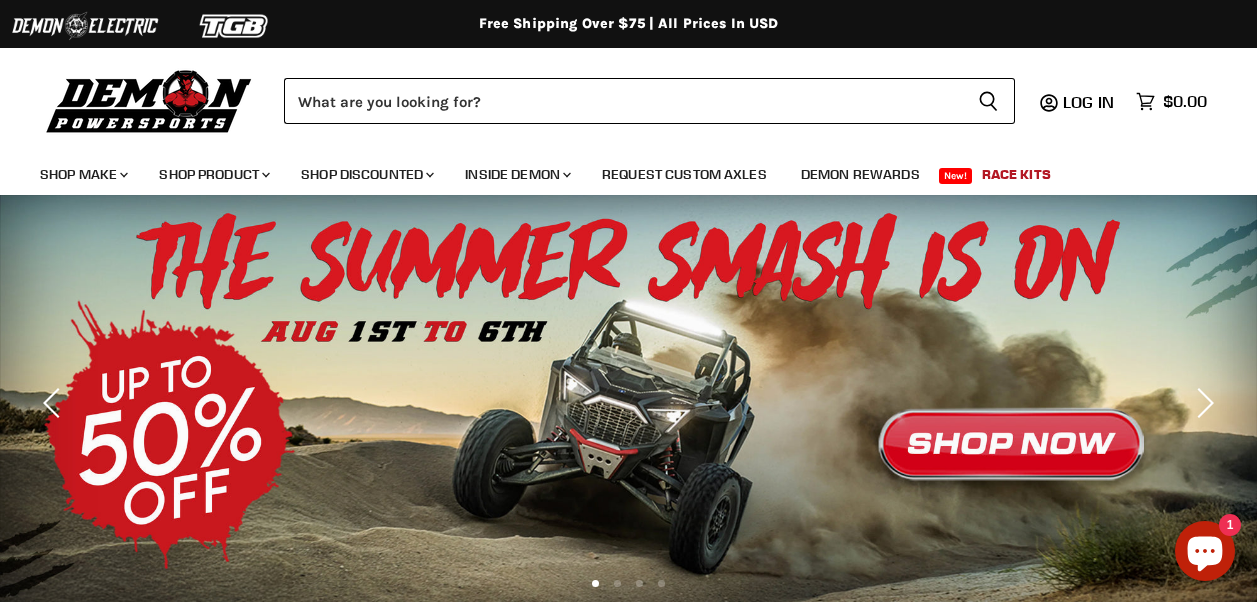 scroll, scrollTop: 0, scrollLeft: 0, axis: both 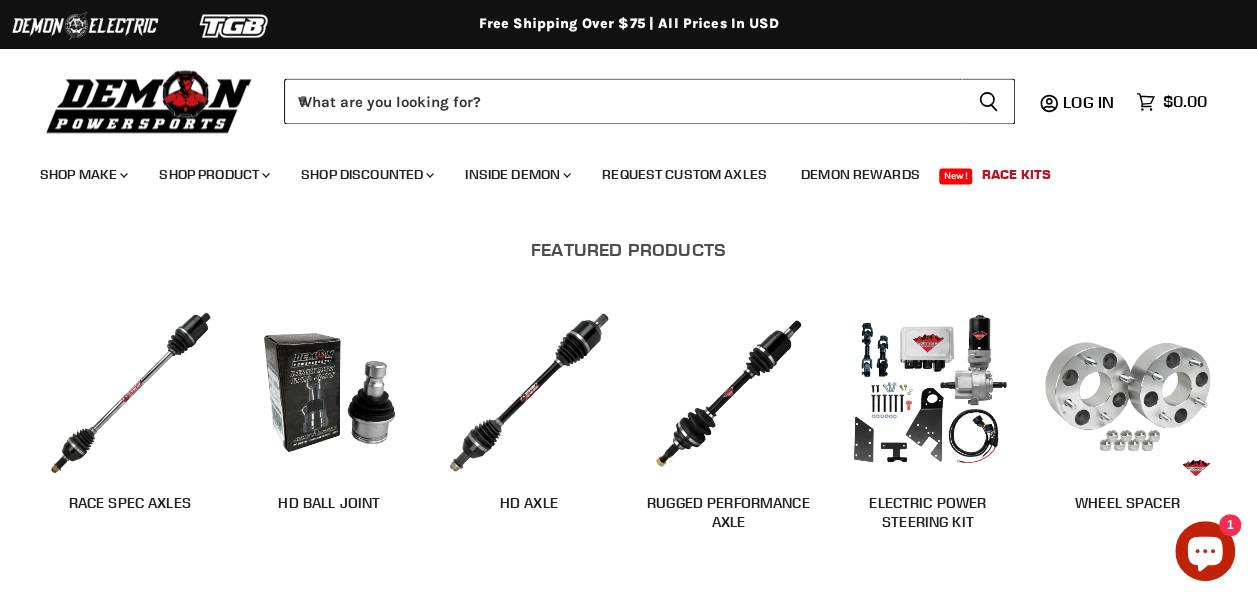 click at bounding box center (529, 392) 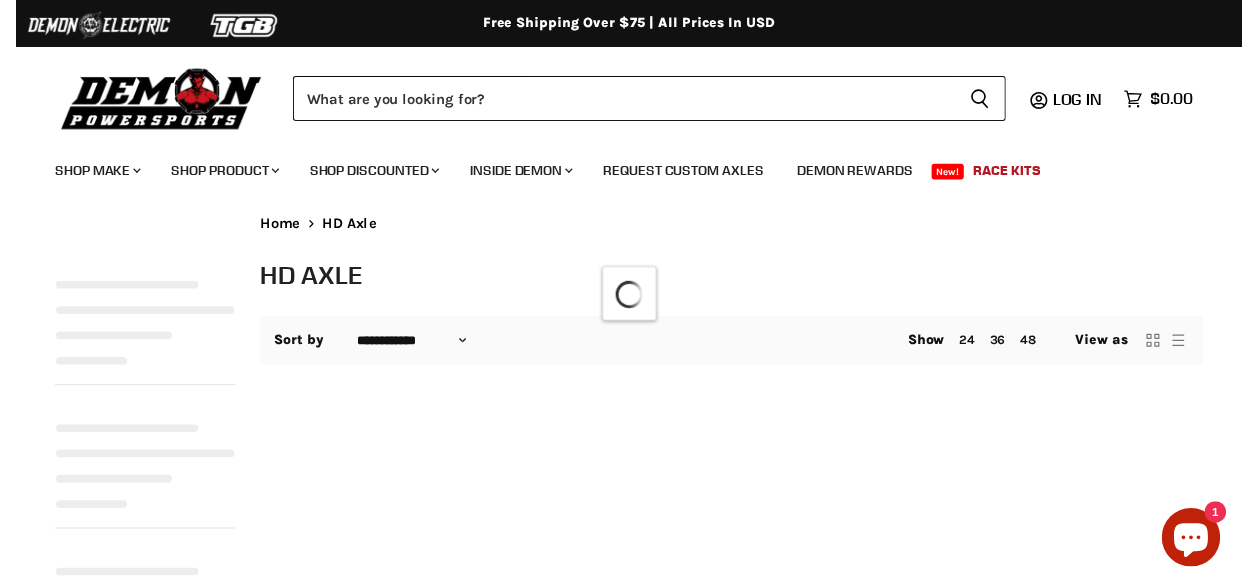 scroll, scrollTop: 0, scrollLeft: 0, axis: both 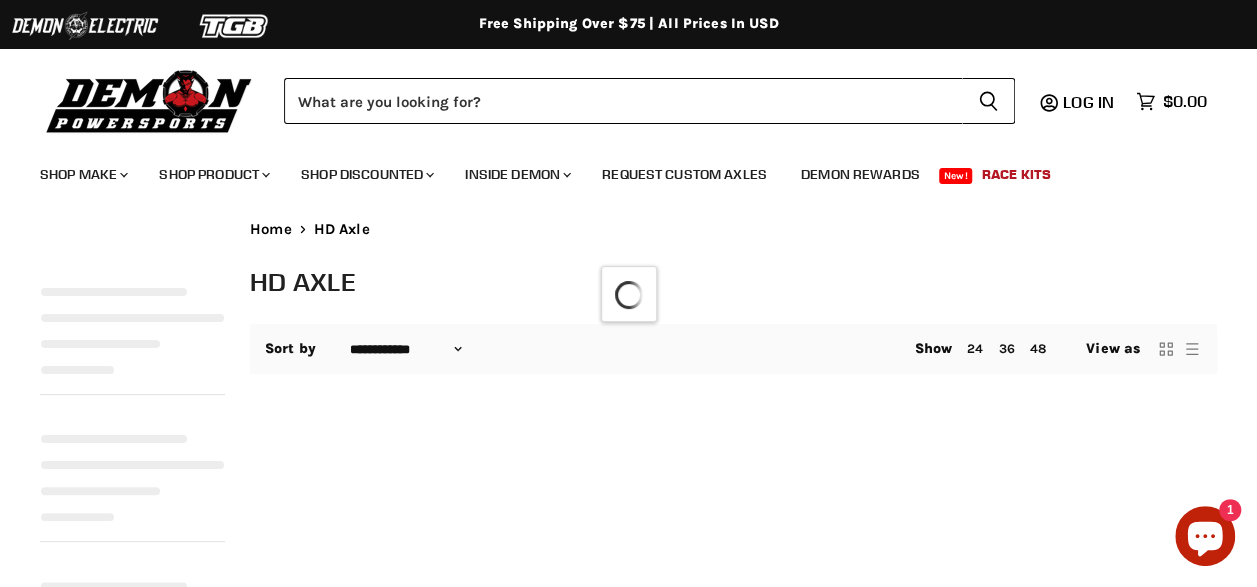 select on "**********" 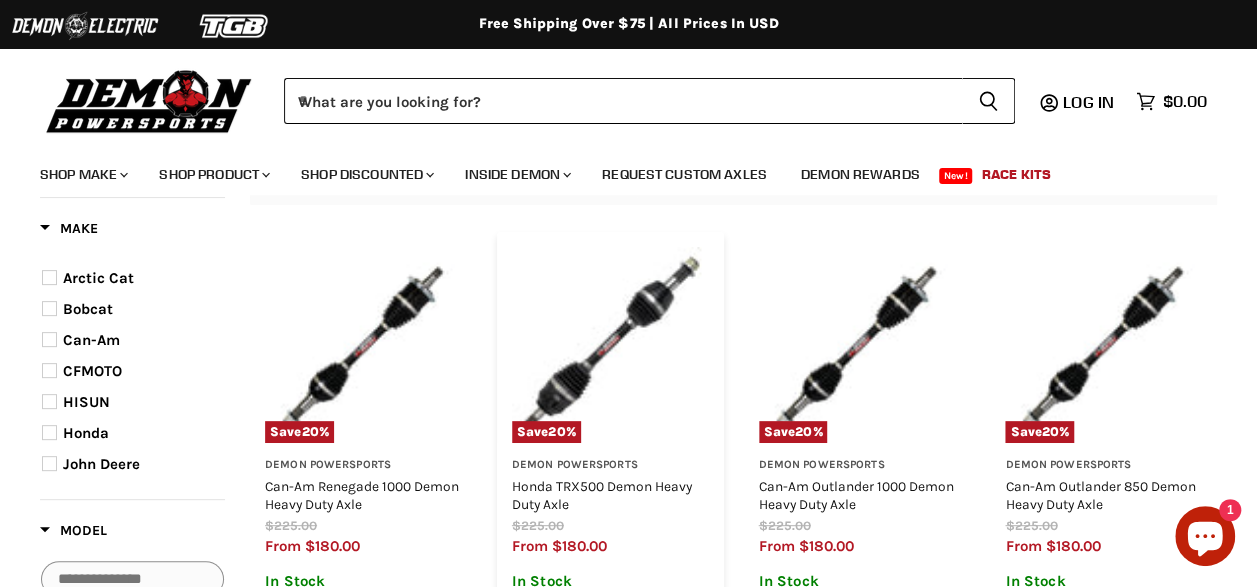 scroll, scrollTop: 200, scrollLeft: 0, axis: vertical 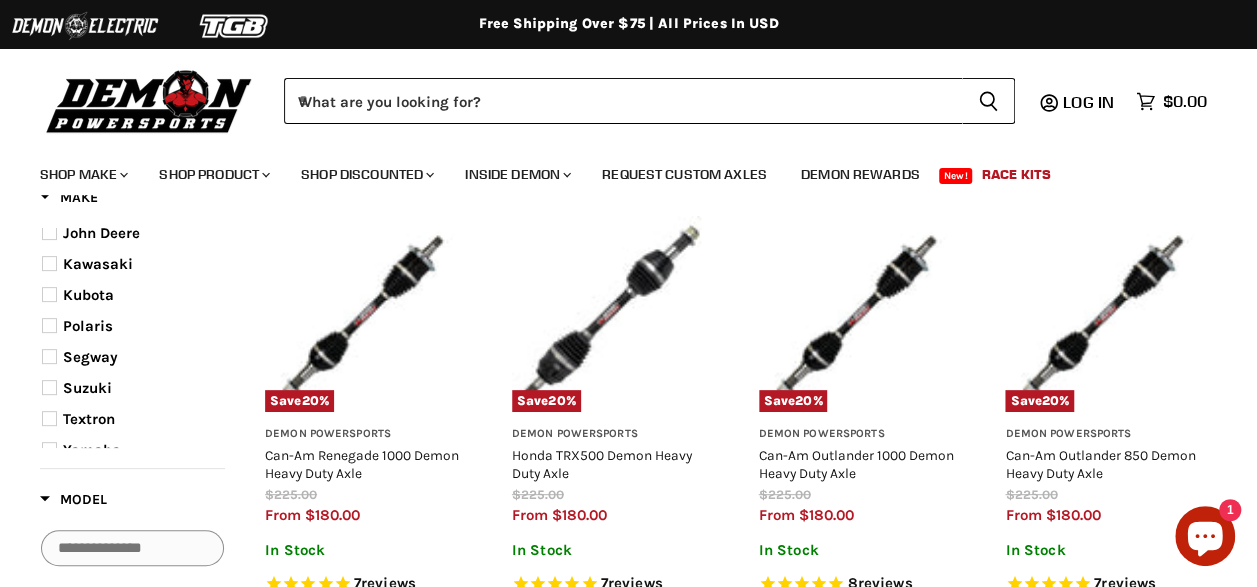 click on "Polaris" at bounding box center [88, 326] 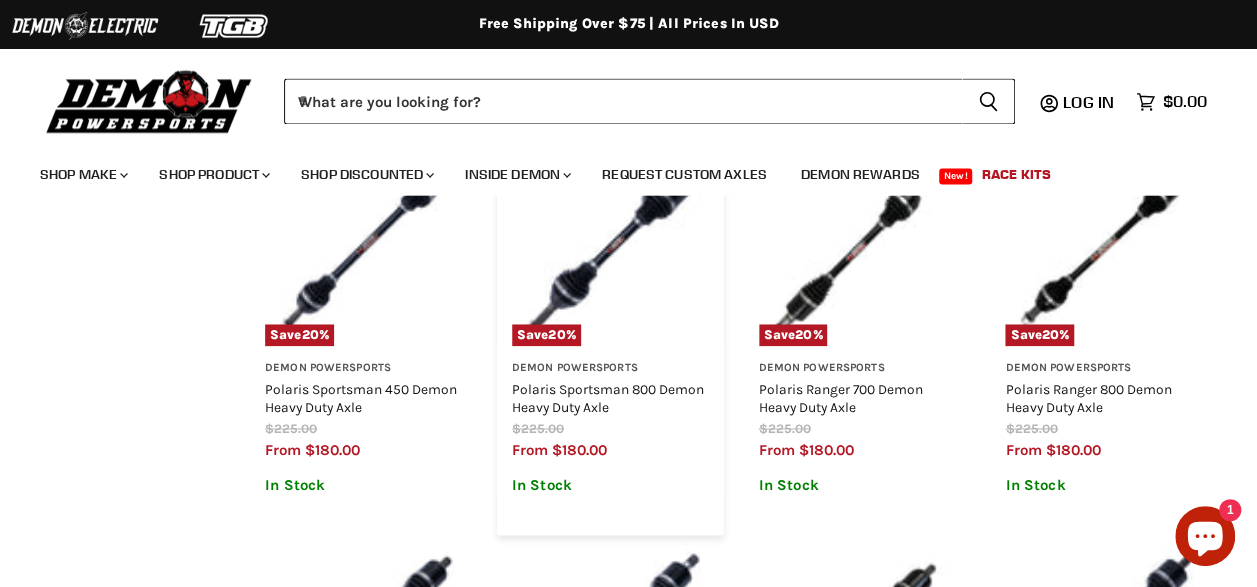 scroll, scrollTop: 1414, scrollLeft: 0, axis: vertical 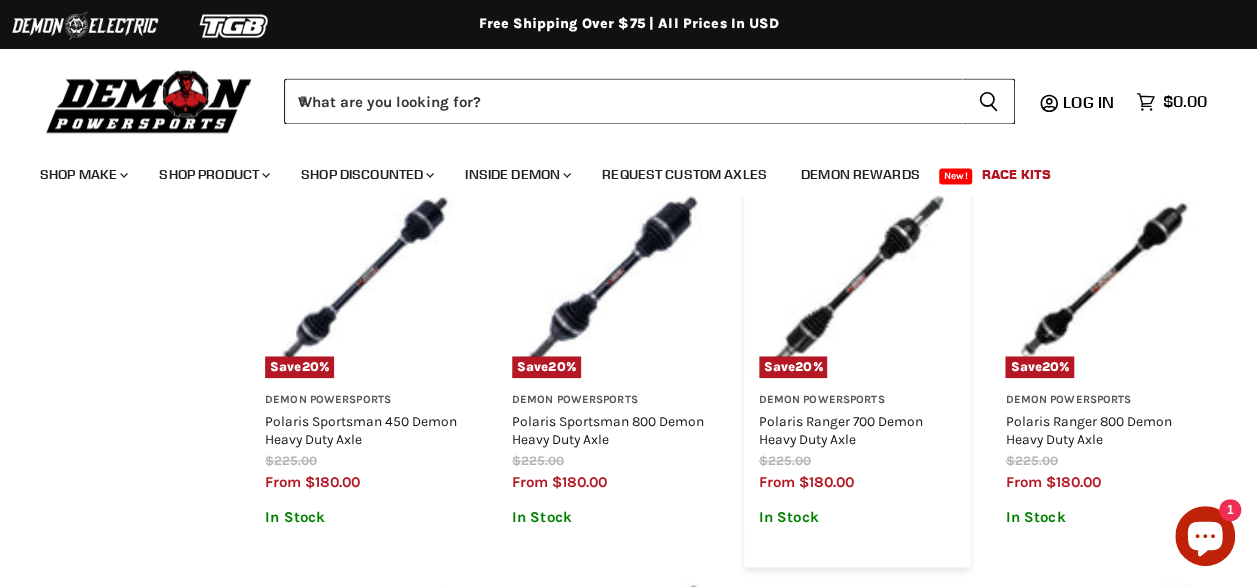 click at bounding box center [857, 280] 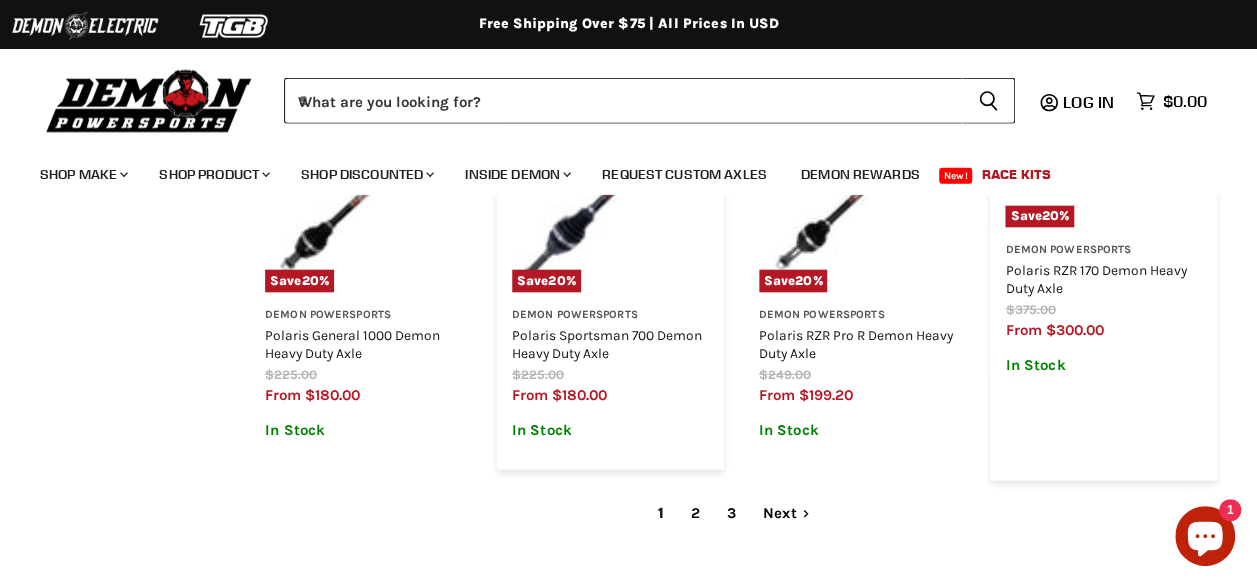 scroll, scrollTop: 2314, scrollLeft: 0, axis: vertical 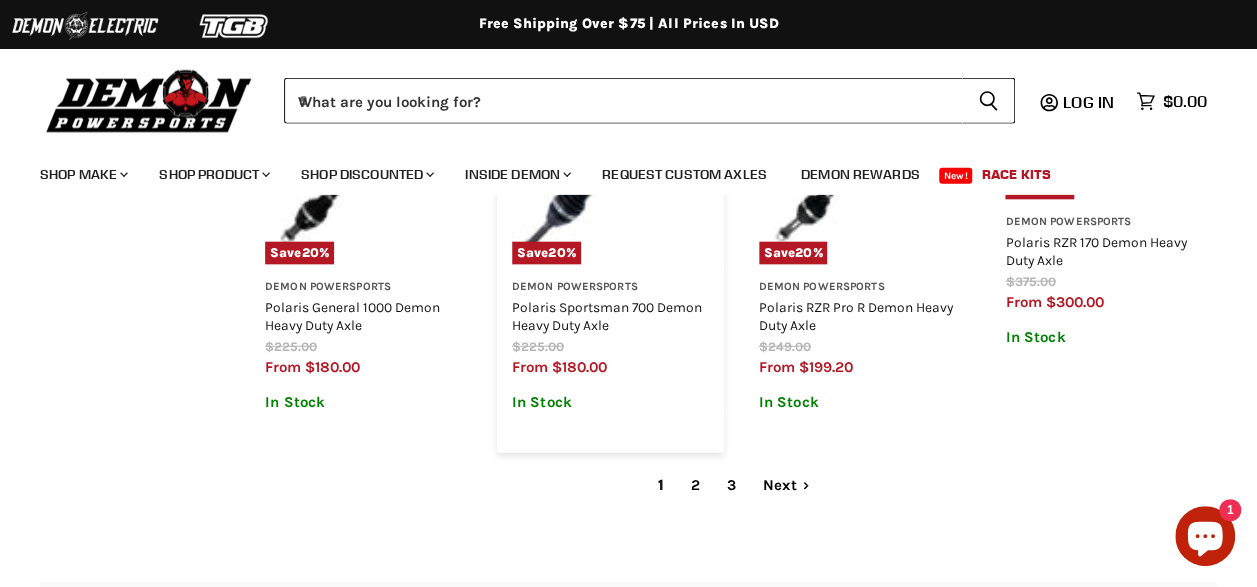 click on "Demon Powersports Polaris Sportsman 700 Demon Heavy Duty Axle $225.00 from   $180.00 In Stock  Through years of research and development Demon Powersports has developed an axle that doesn't burn a hole in your pocket and adheres to the highest  View full details" at bounding box center [610, 338] 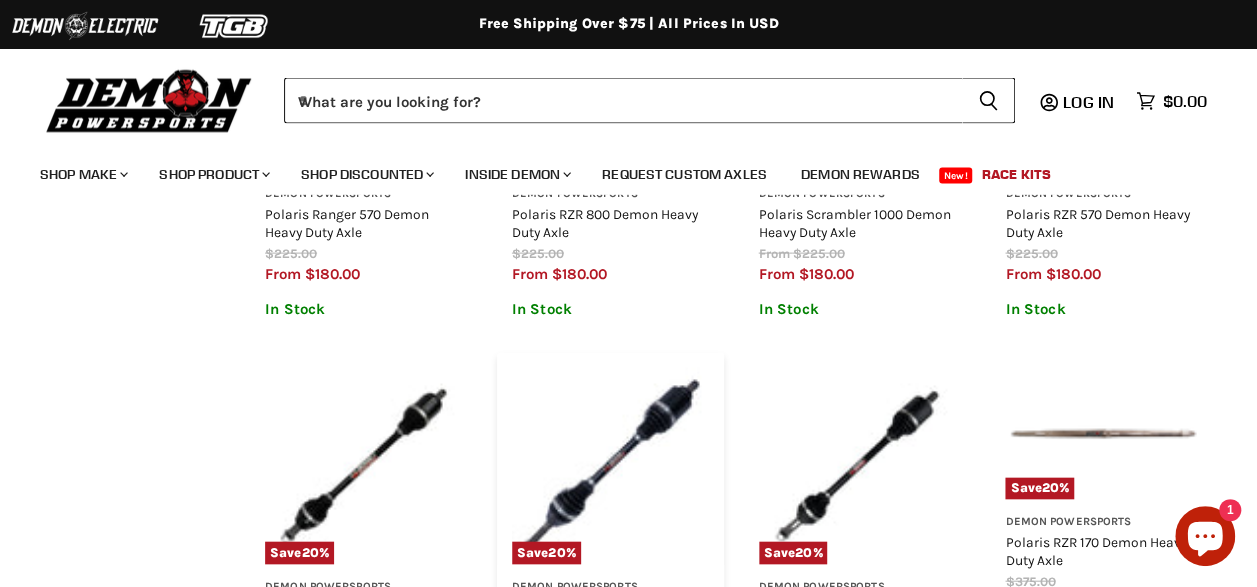 click at bounding box center [610, 466] 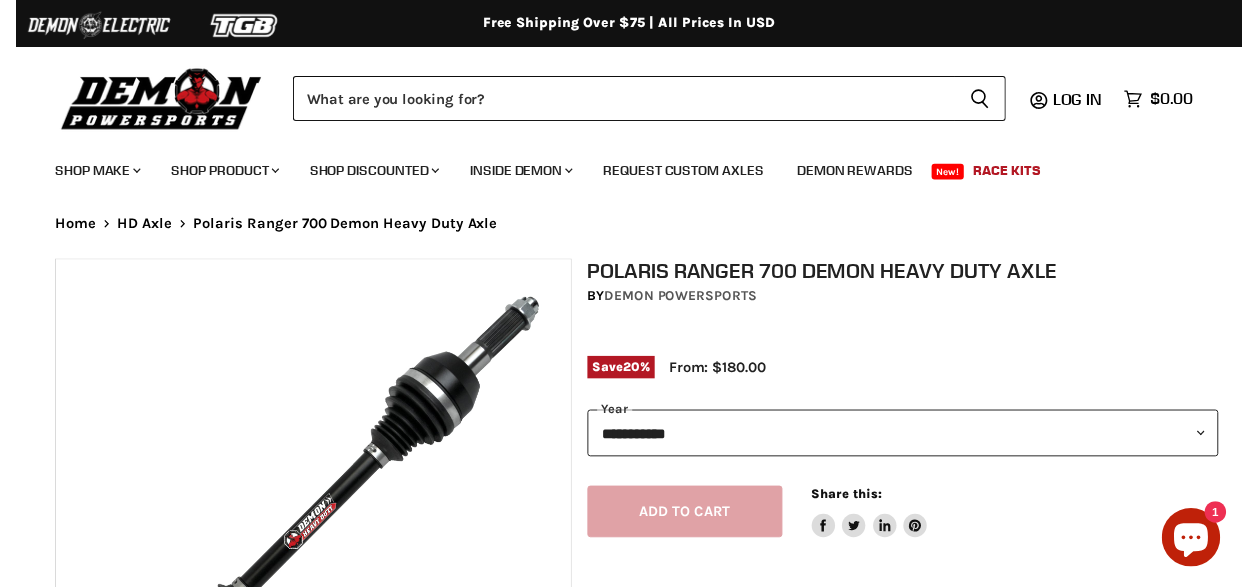 scroll, scrollTop: 0, scrollLeft: 0, axis: both 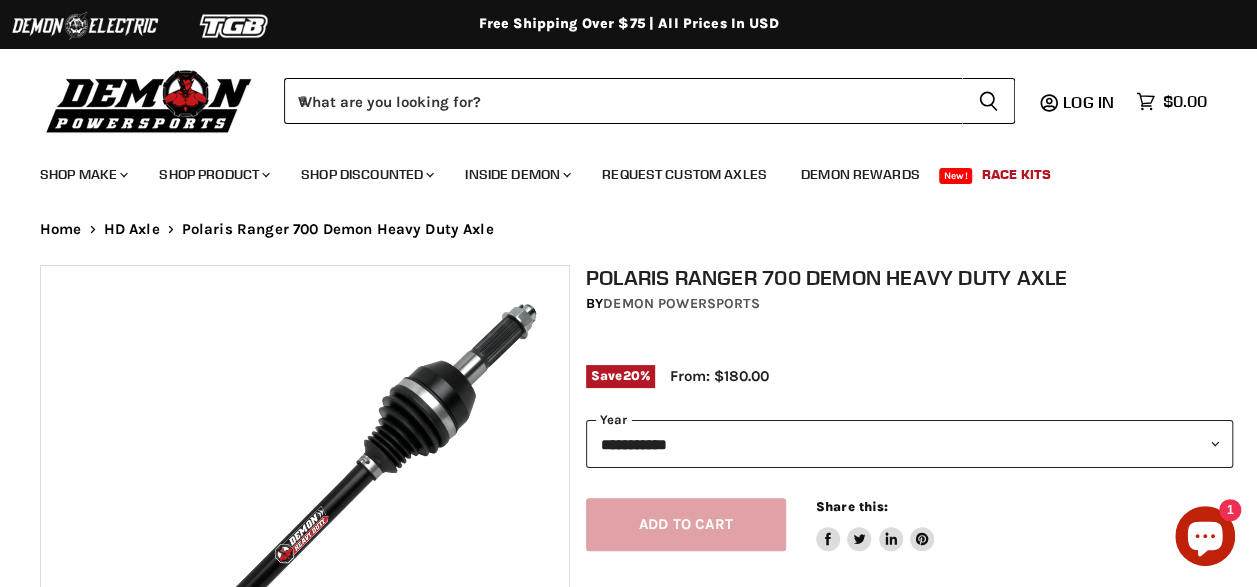 click on "**********" at bounding box center [909, 444] 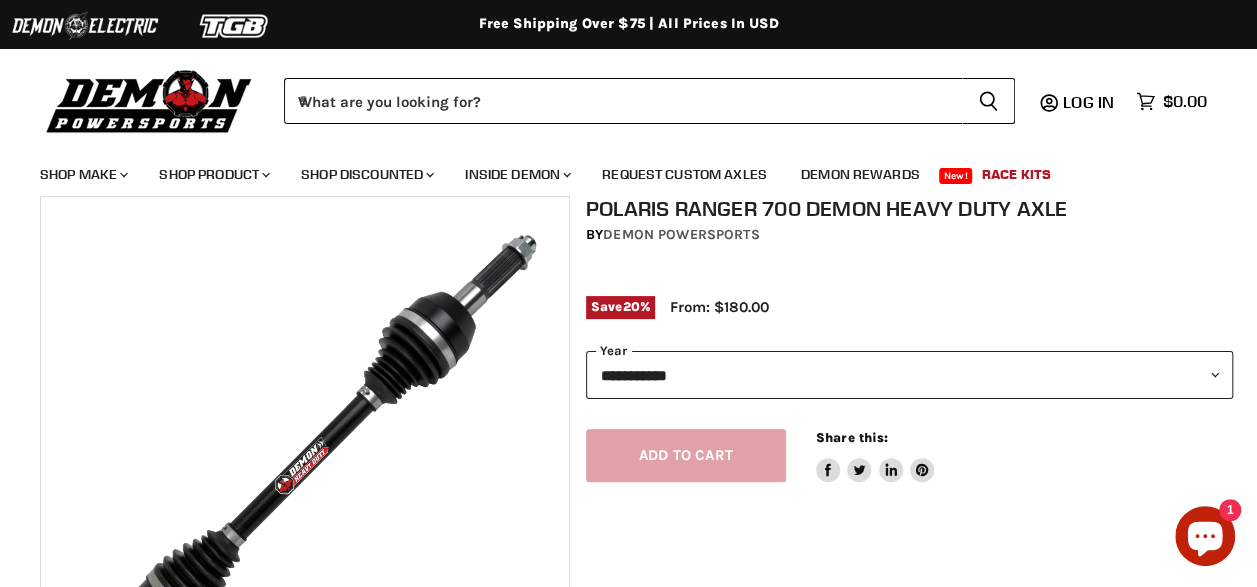 scroll, scrollTop: 100, scrollLeft: 0, axis: vertical 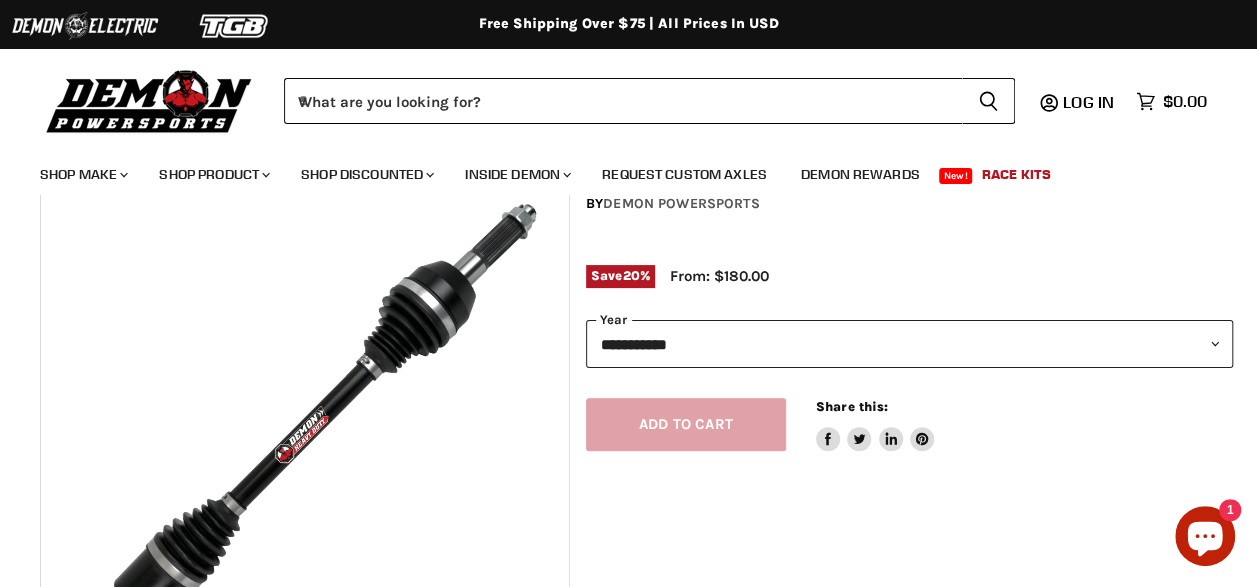 click on "**********" at bounding box center [909, 344] 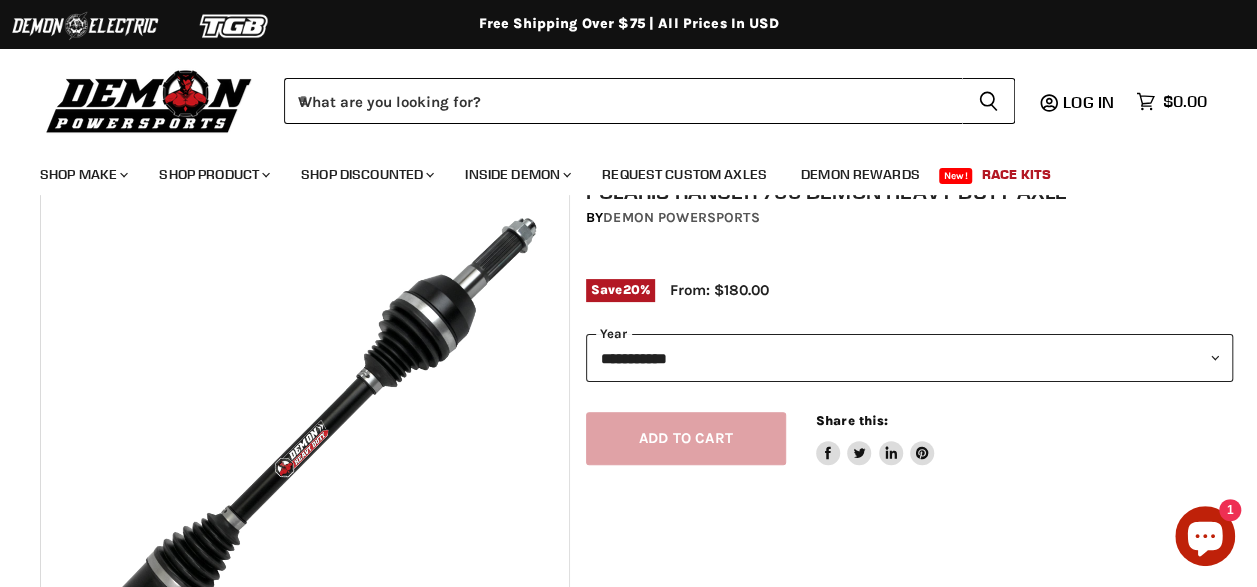 scroll, scrollTop: 0, scrollLeft: 0, axis: both 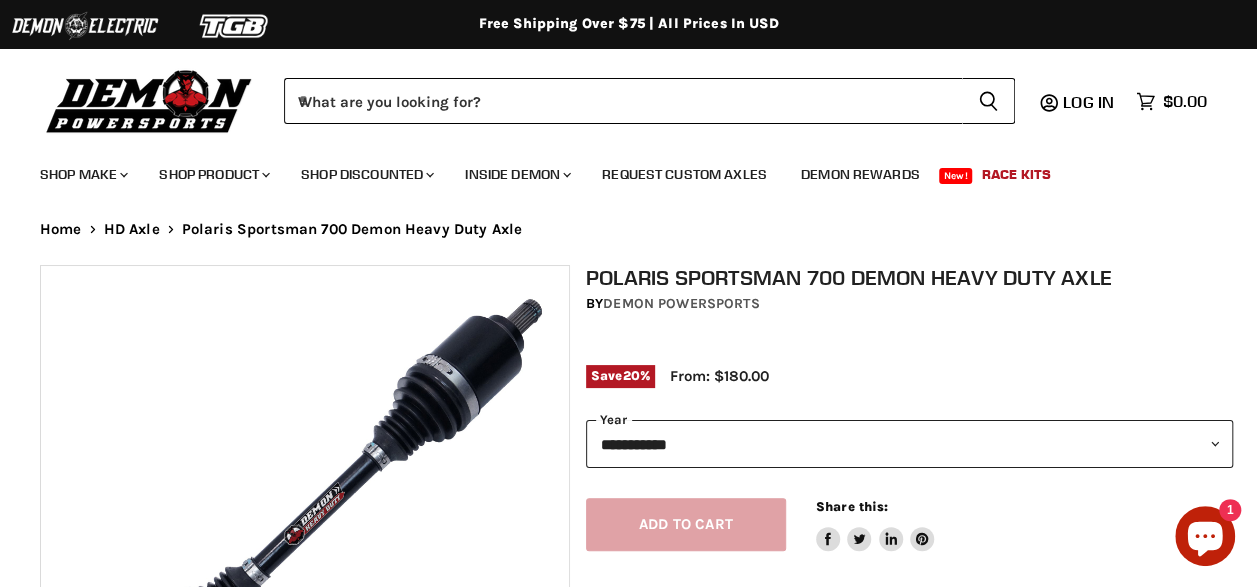 click on "**********" at bounding box center [909, 444] 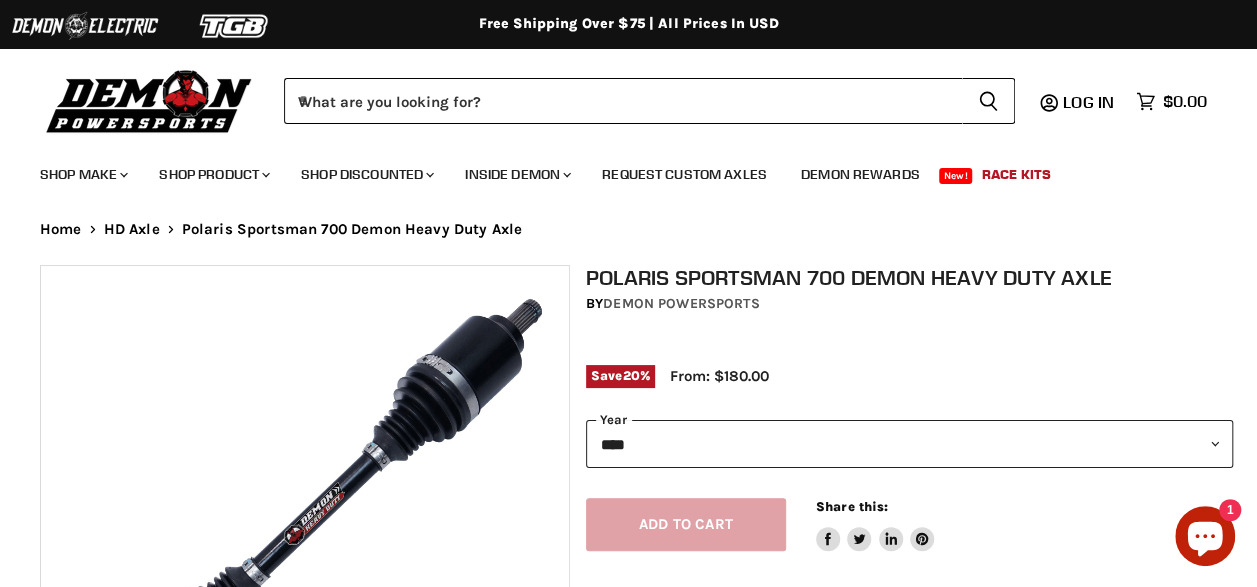 click on "**********" at bounding box center (909, 444) 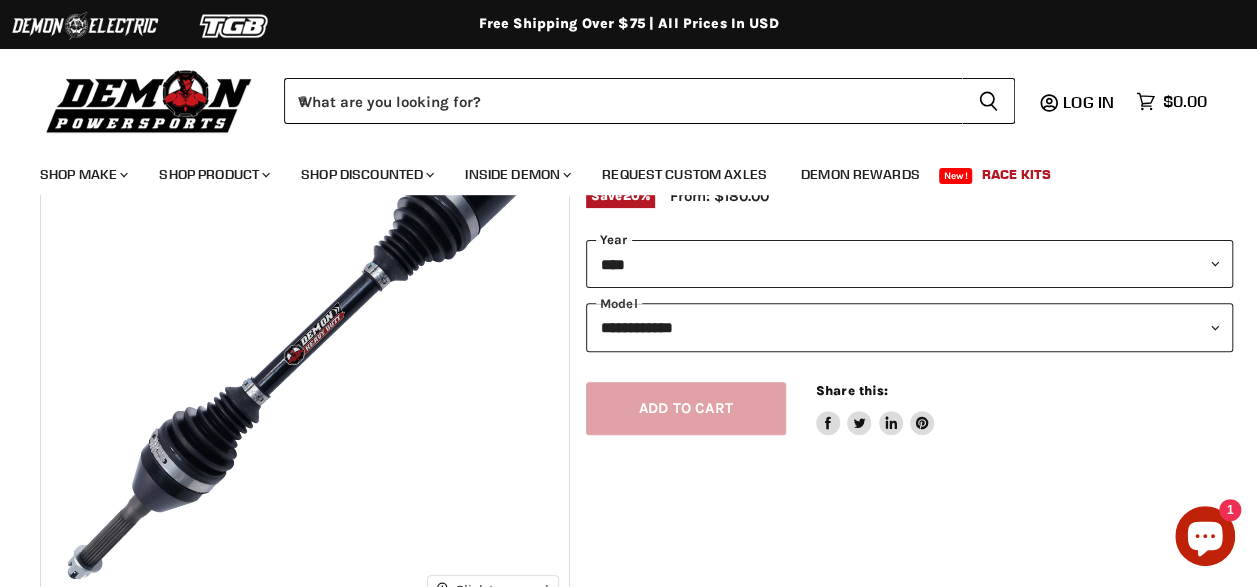 scroll, scrollTop: 200, scrollLeft: 0, axis: vertical 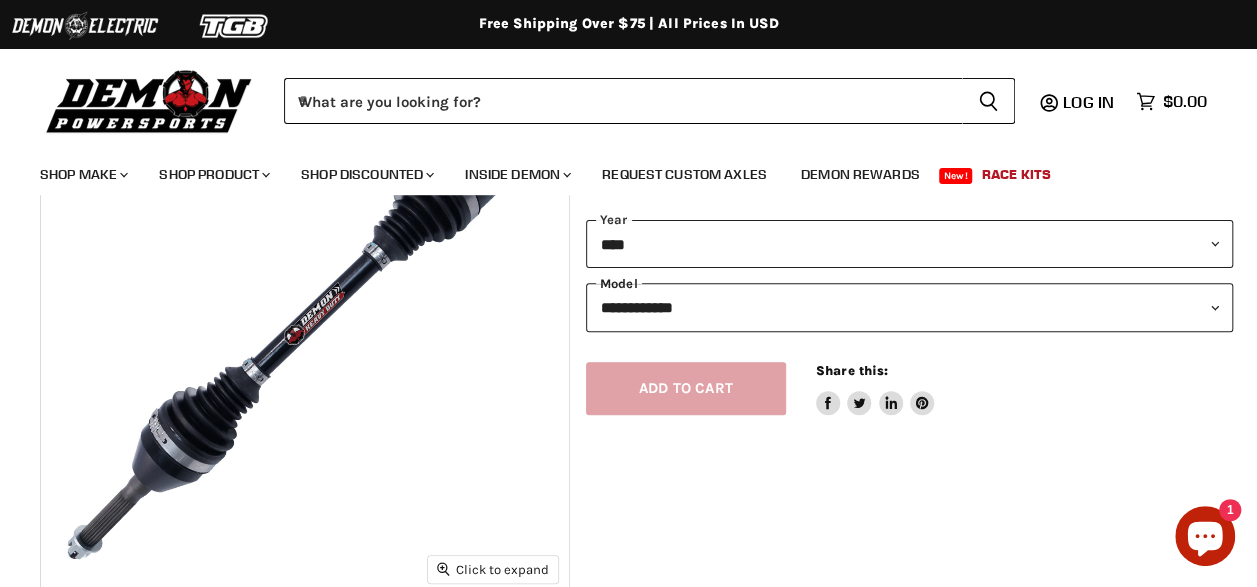 click on "**********" at bounding box center [909, 307] 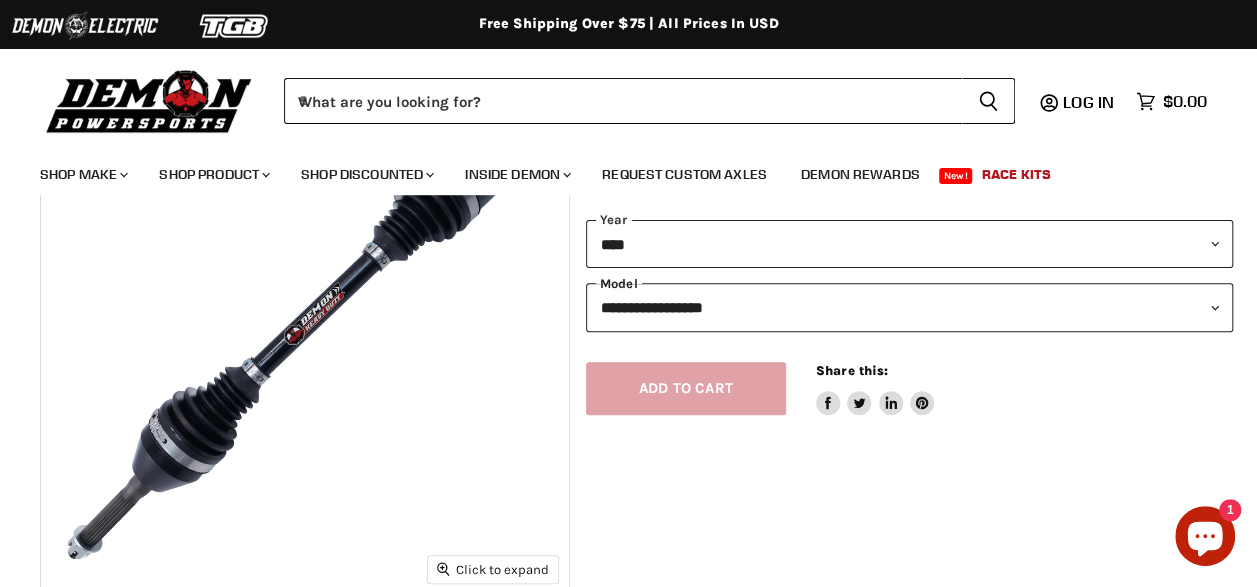 click on "**********" at bounding box center [909, 307] 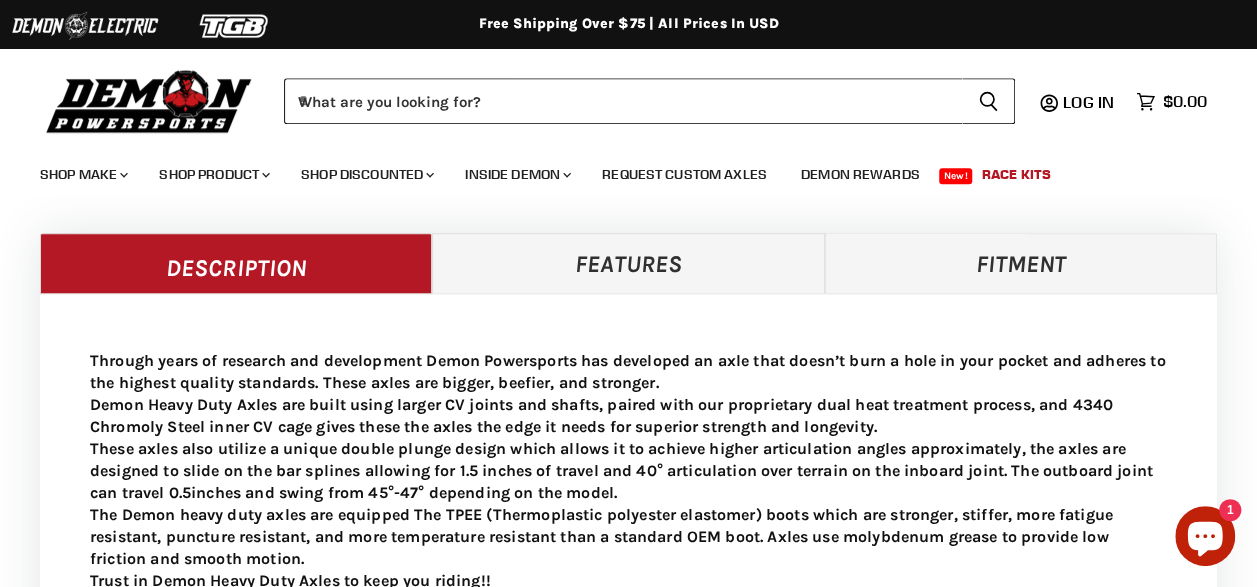 scroll, scrollTop: 700, scrollLeft: 0, axis: vertical 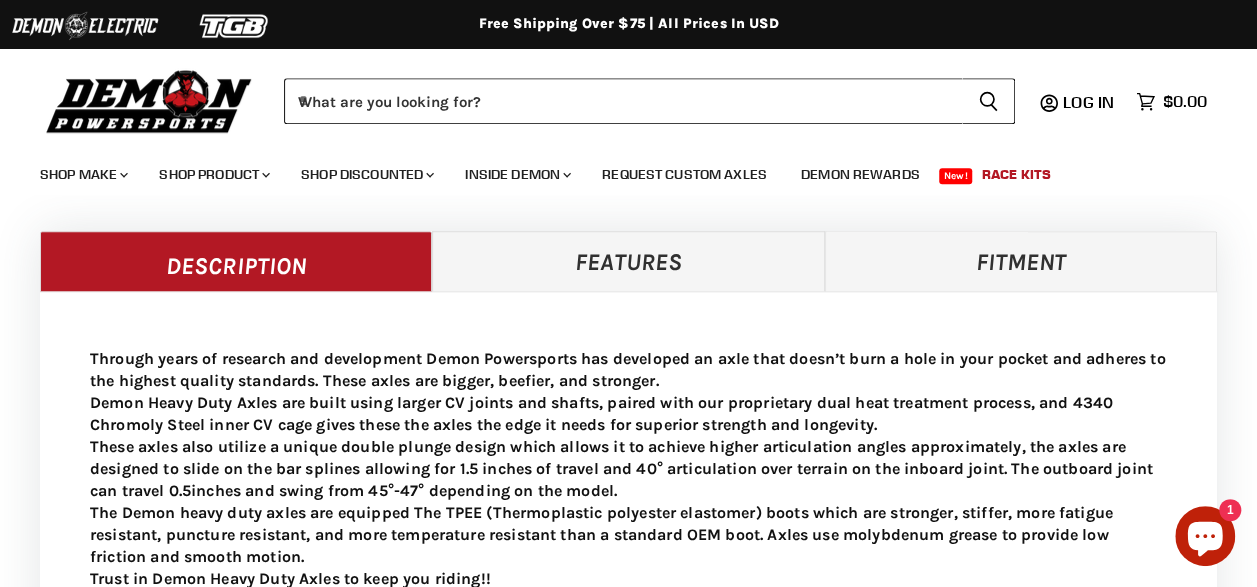 click on "Features" at bounding box center (628, 261) 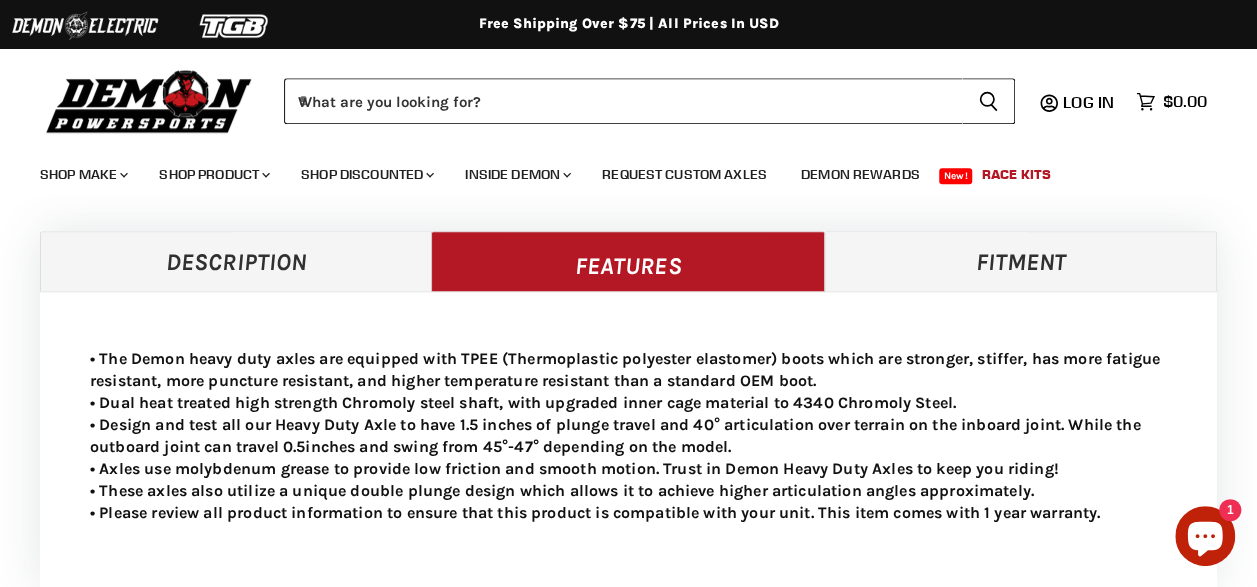 click on "Description" at bounding box center [236, 261] 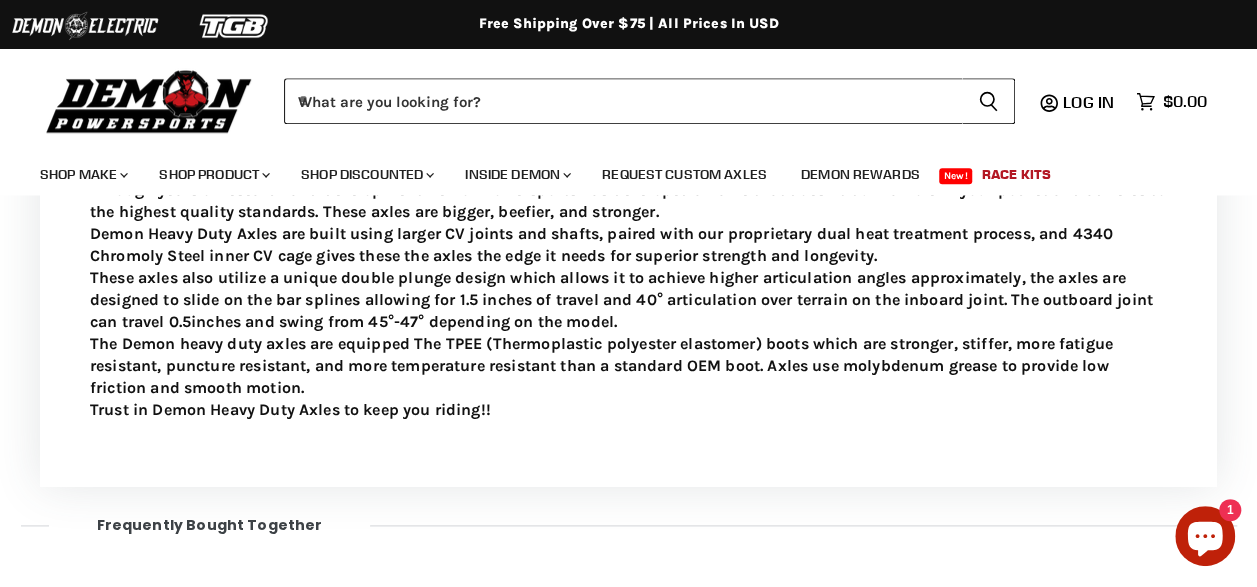 scroll, scrollTop: 900, scrollLeft: 0, axis: vertical 